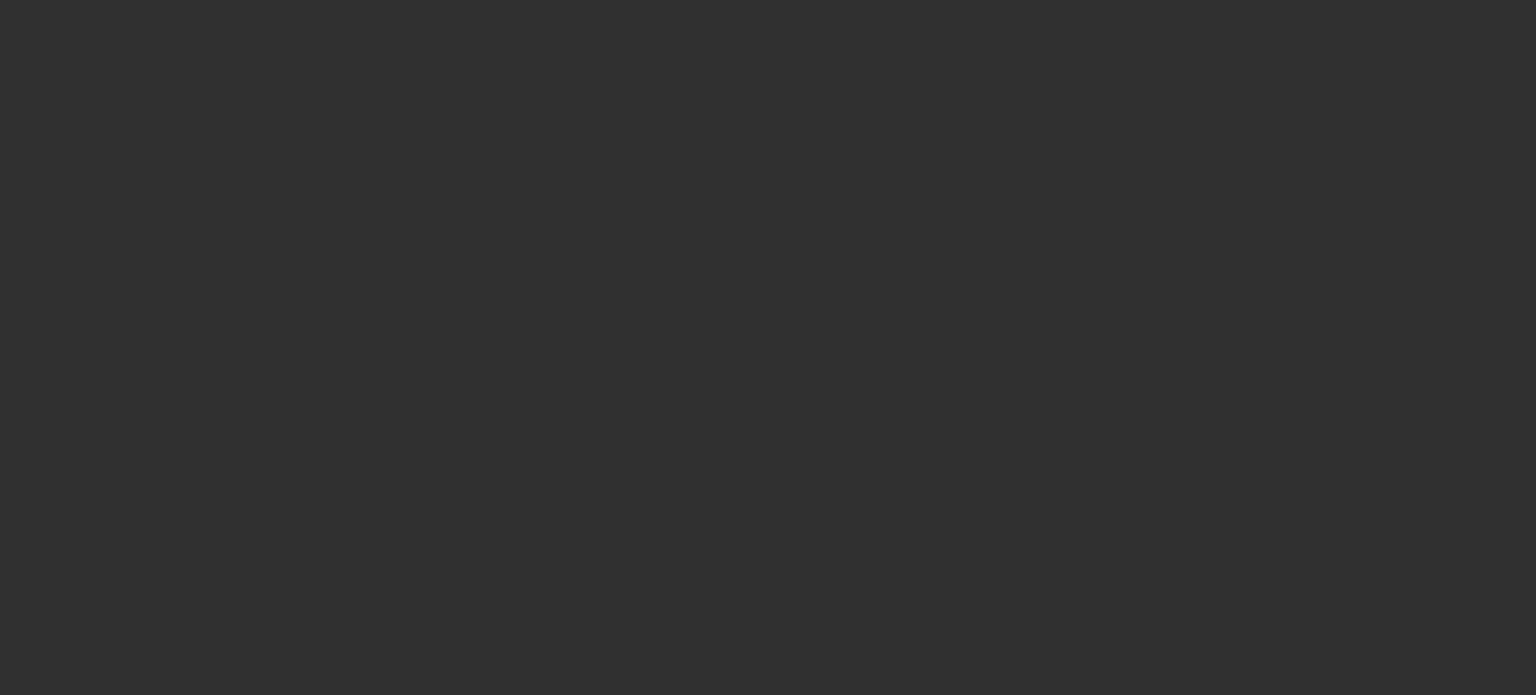 scroll, scrollTop: 0, scrollLeft: 0, axis: both 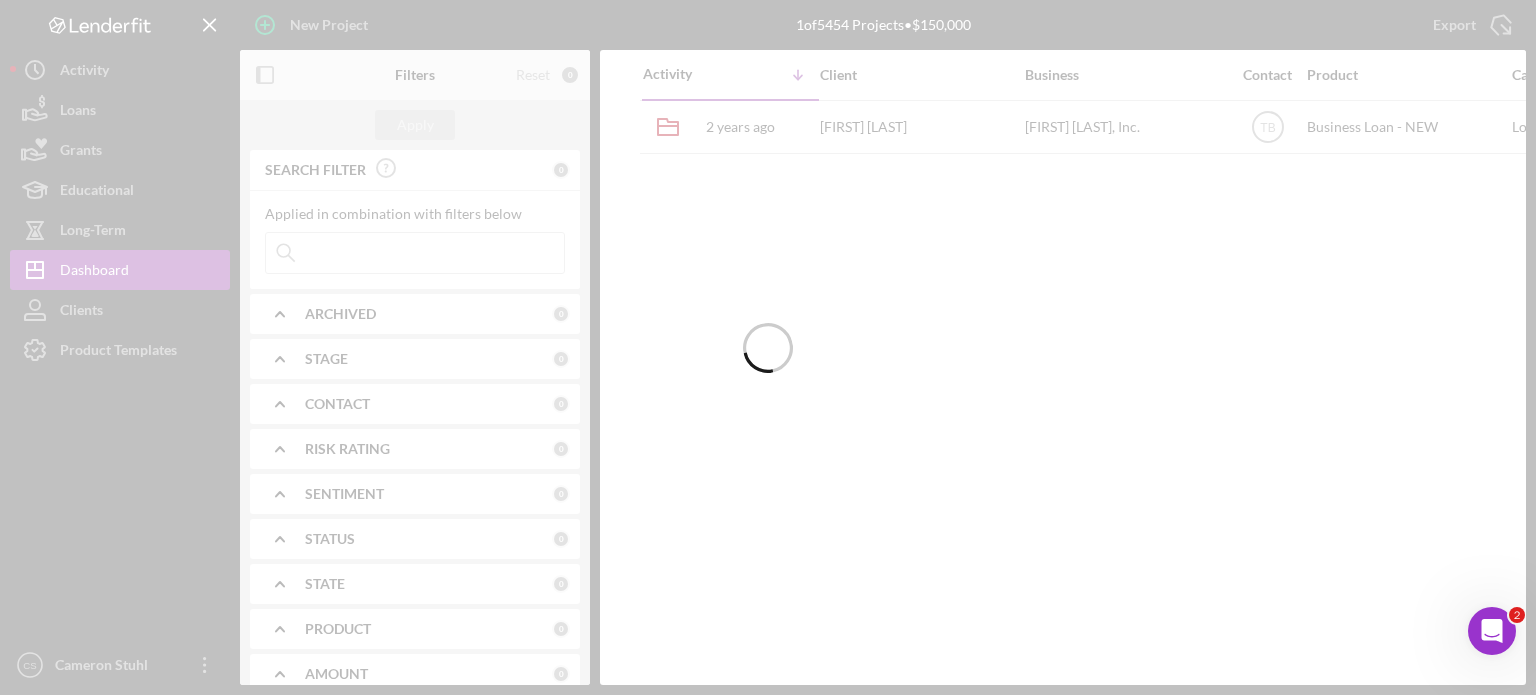 click at bounding box center [768, 347] 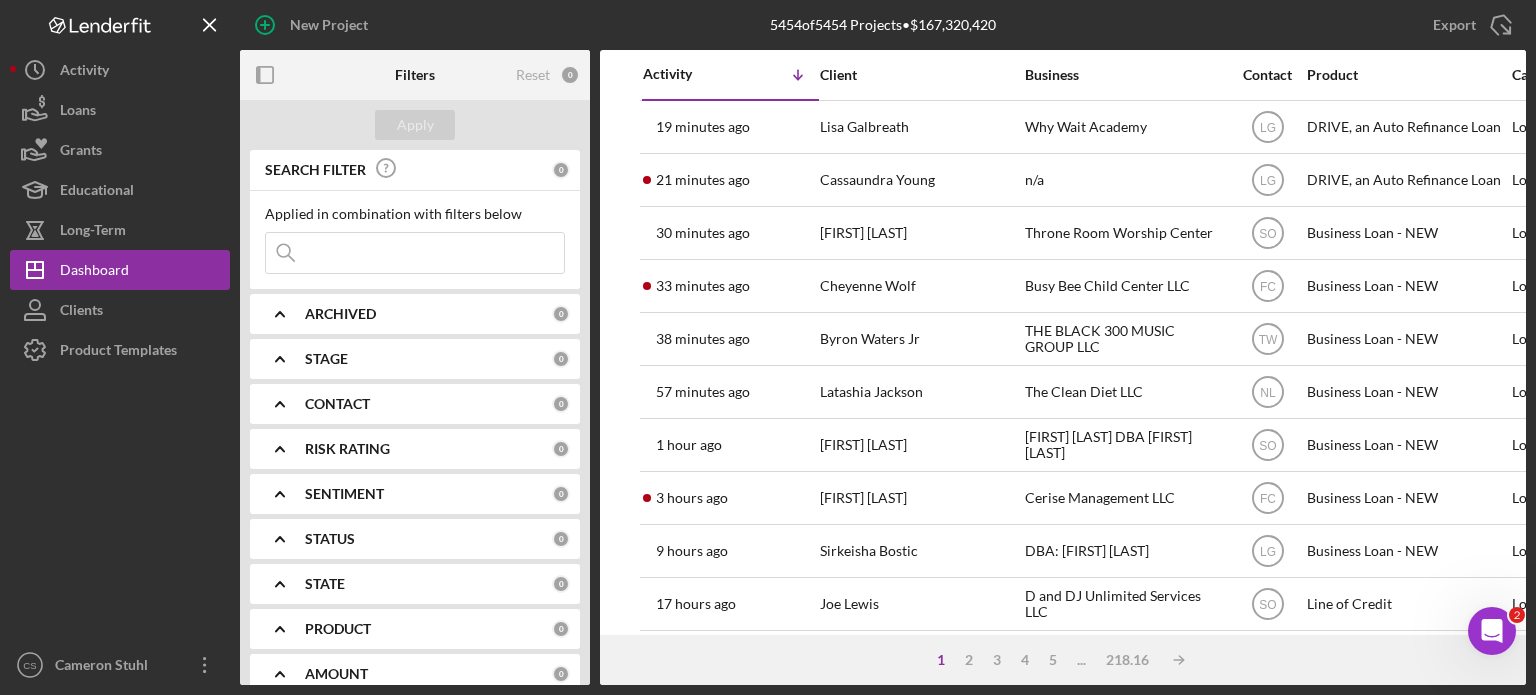 click at bounding box center [415, 253] 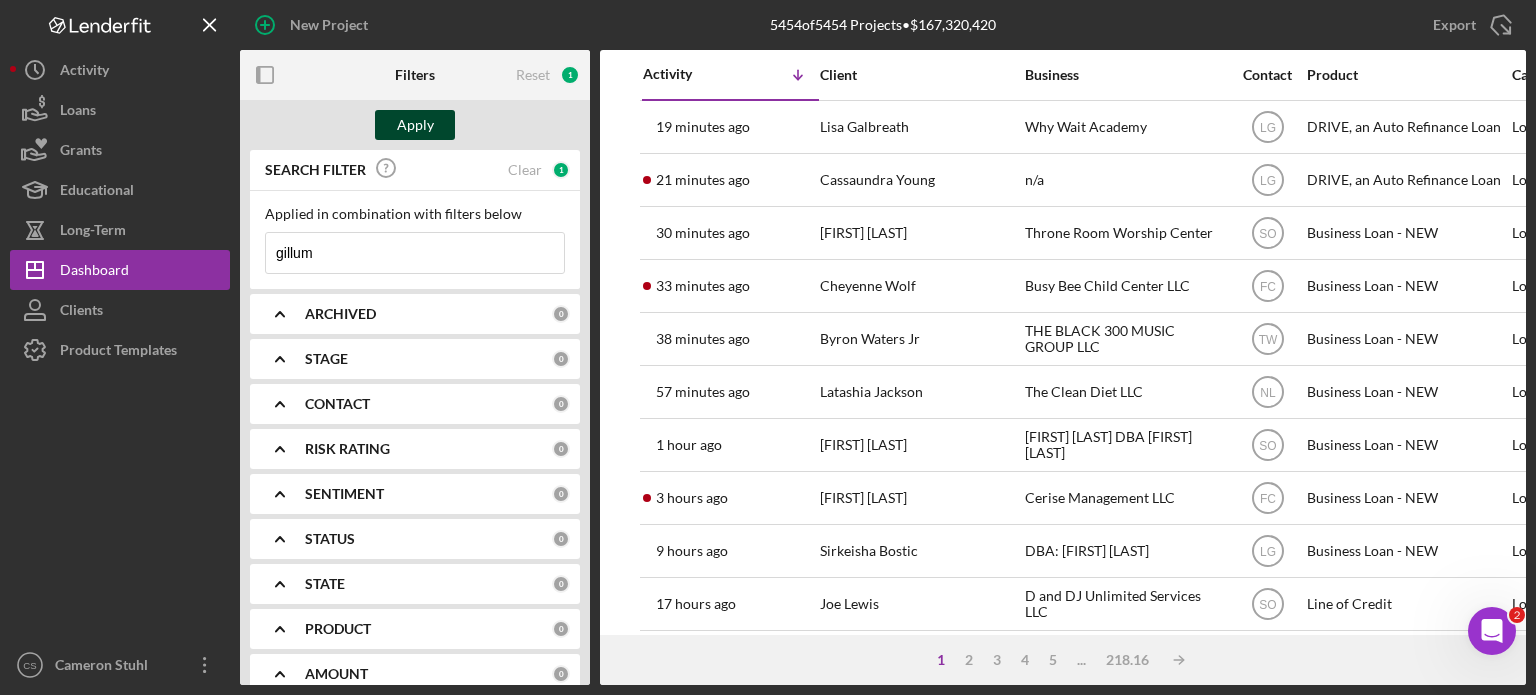 type on "gillum" 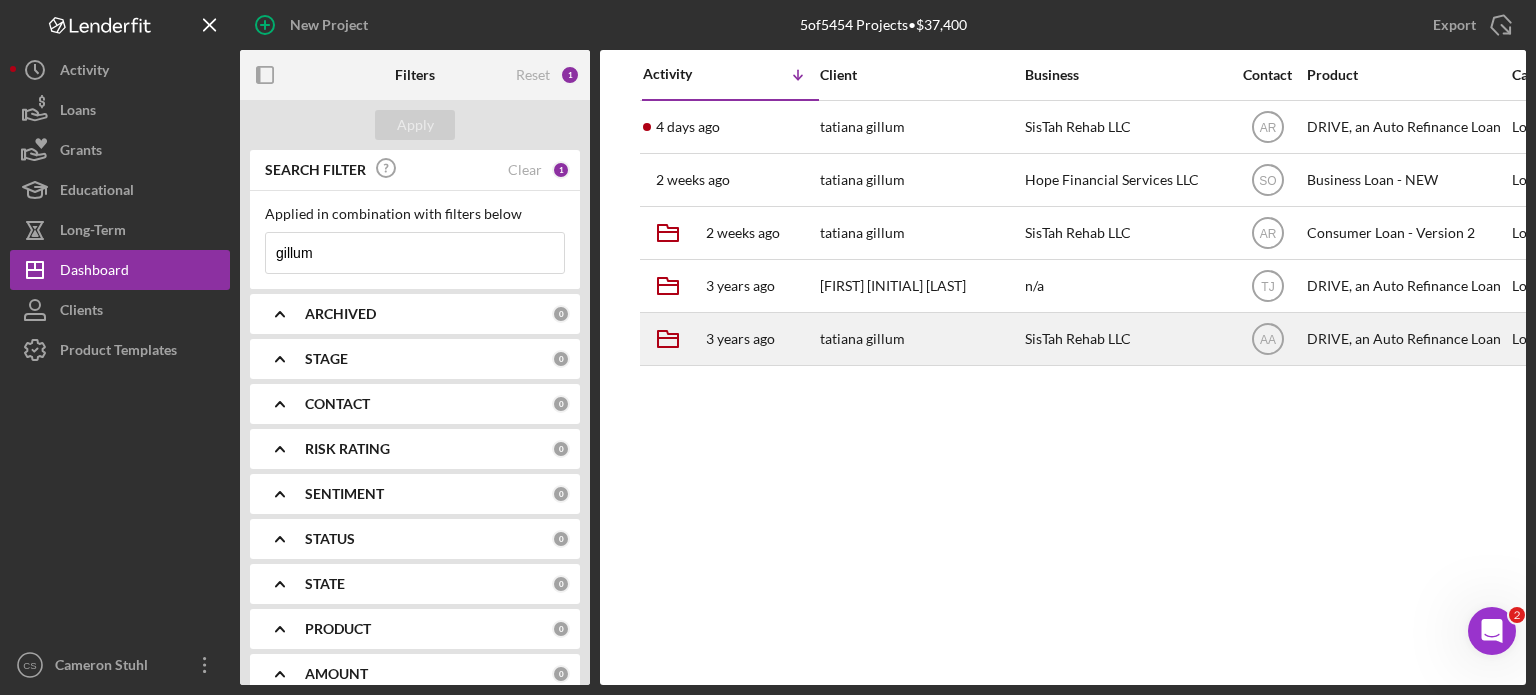 click on "3 years ago" at bounding box center (740, 339) 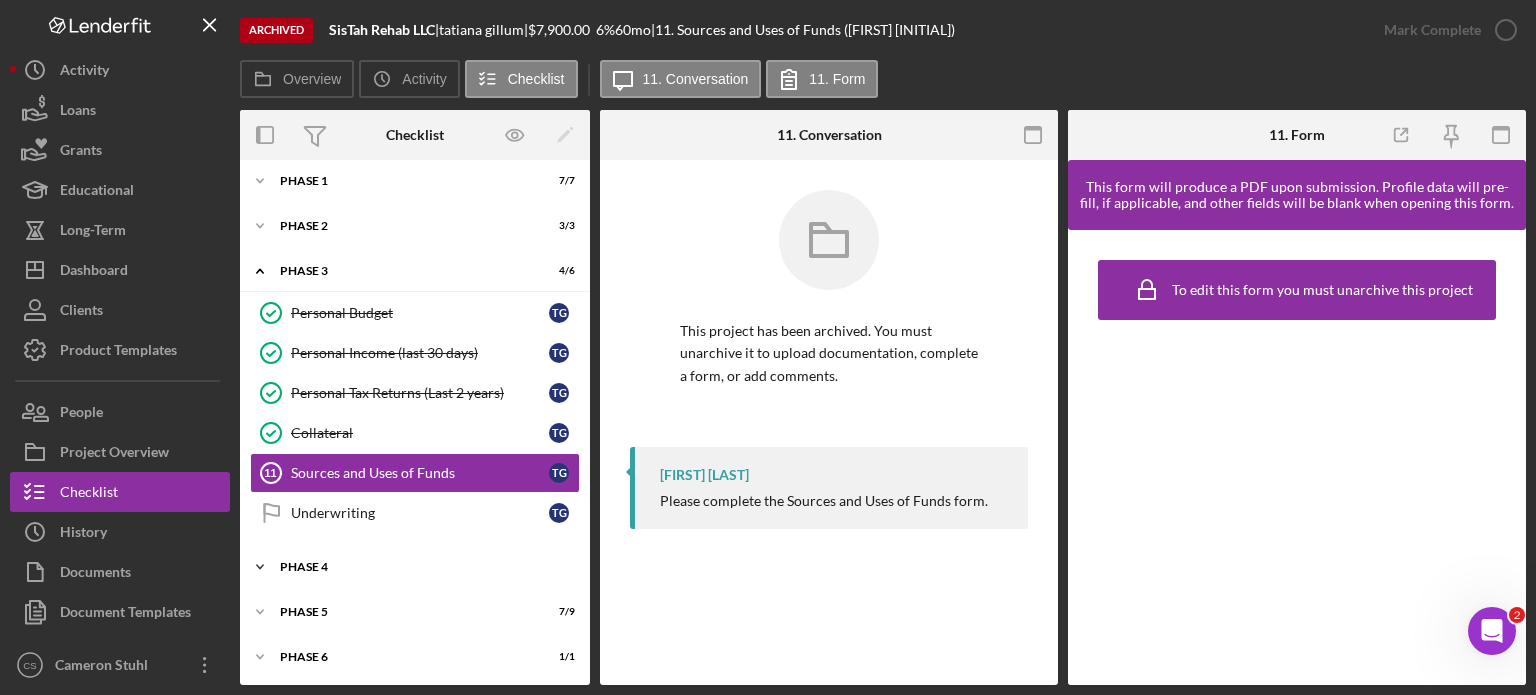 scroll, scrollTop: 0, scrollLeft: 0, axis: both 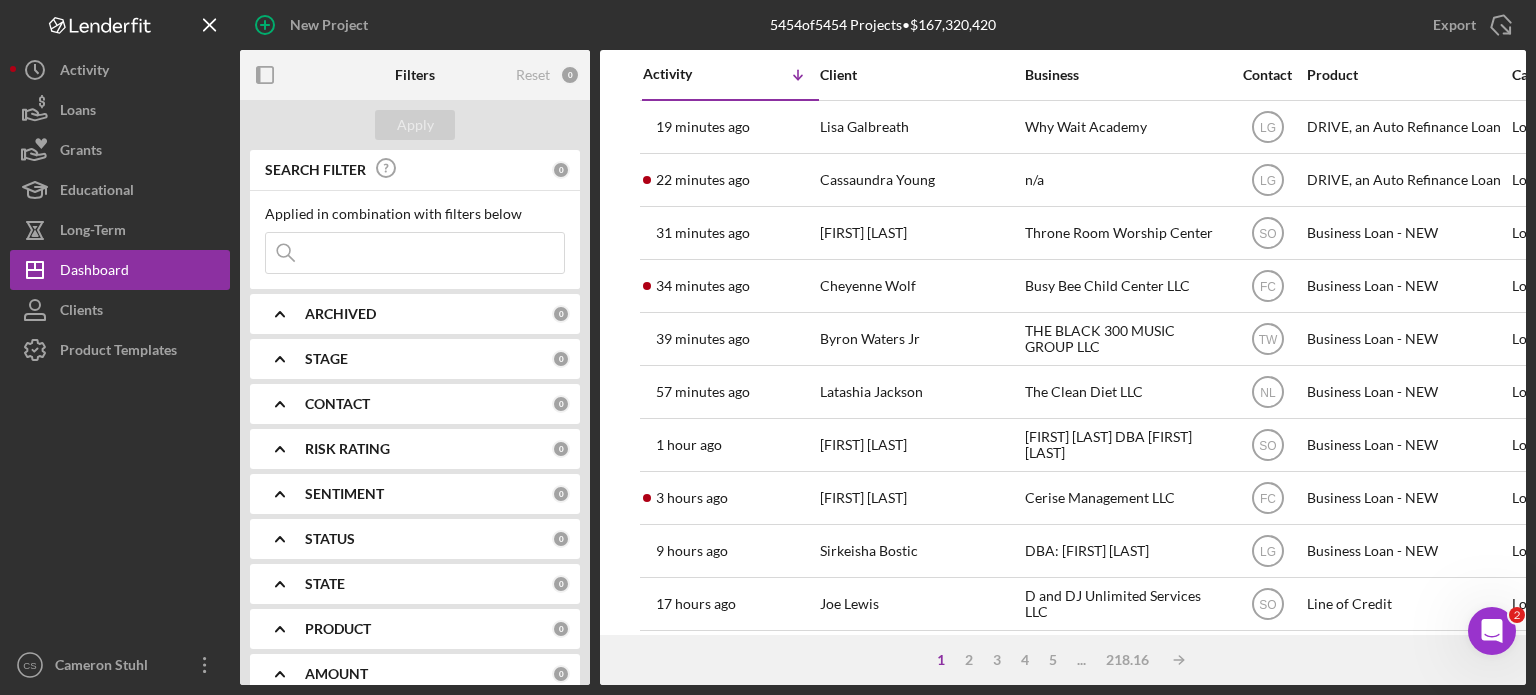 click at bounding box center [415, 253] 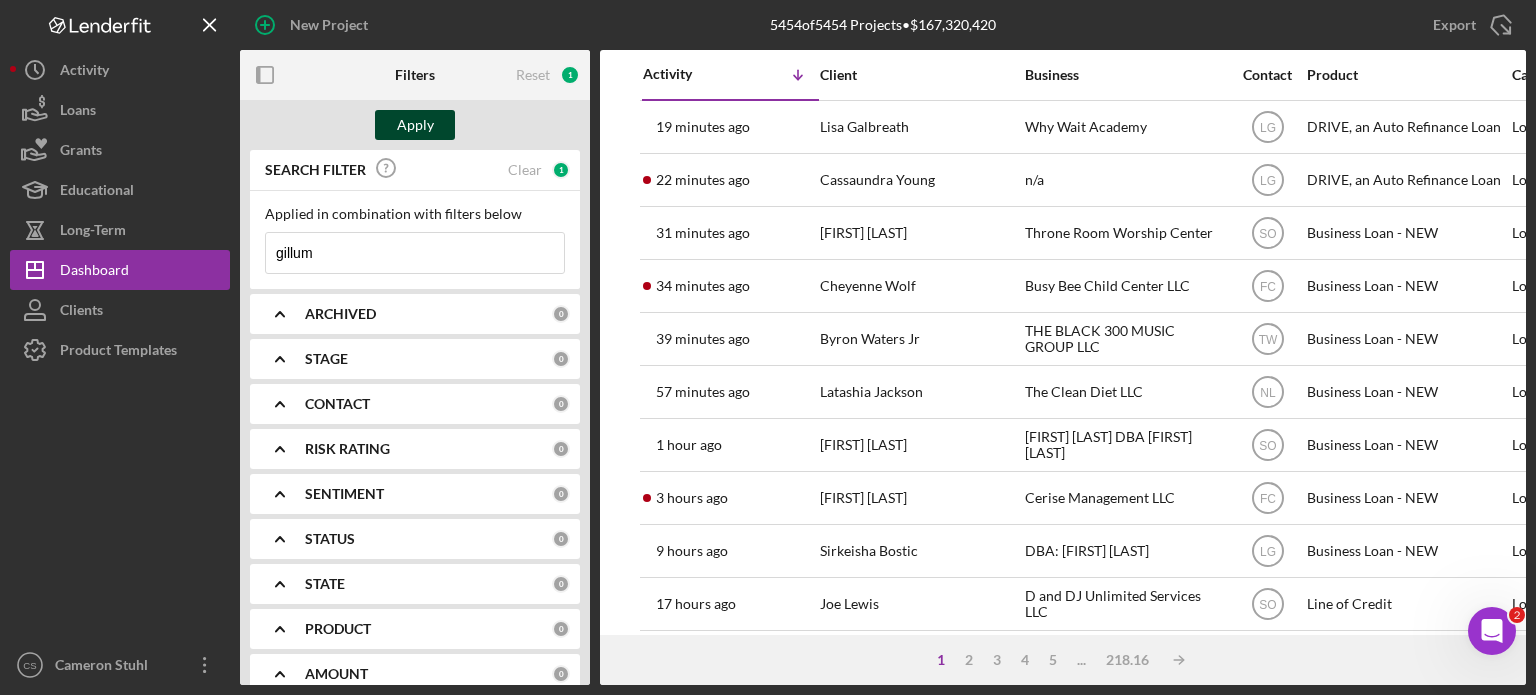 type on "gillum" 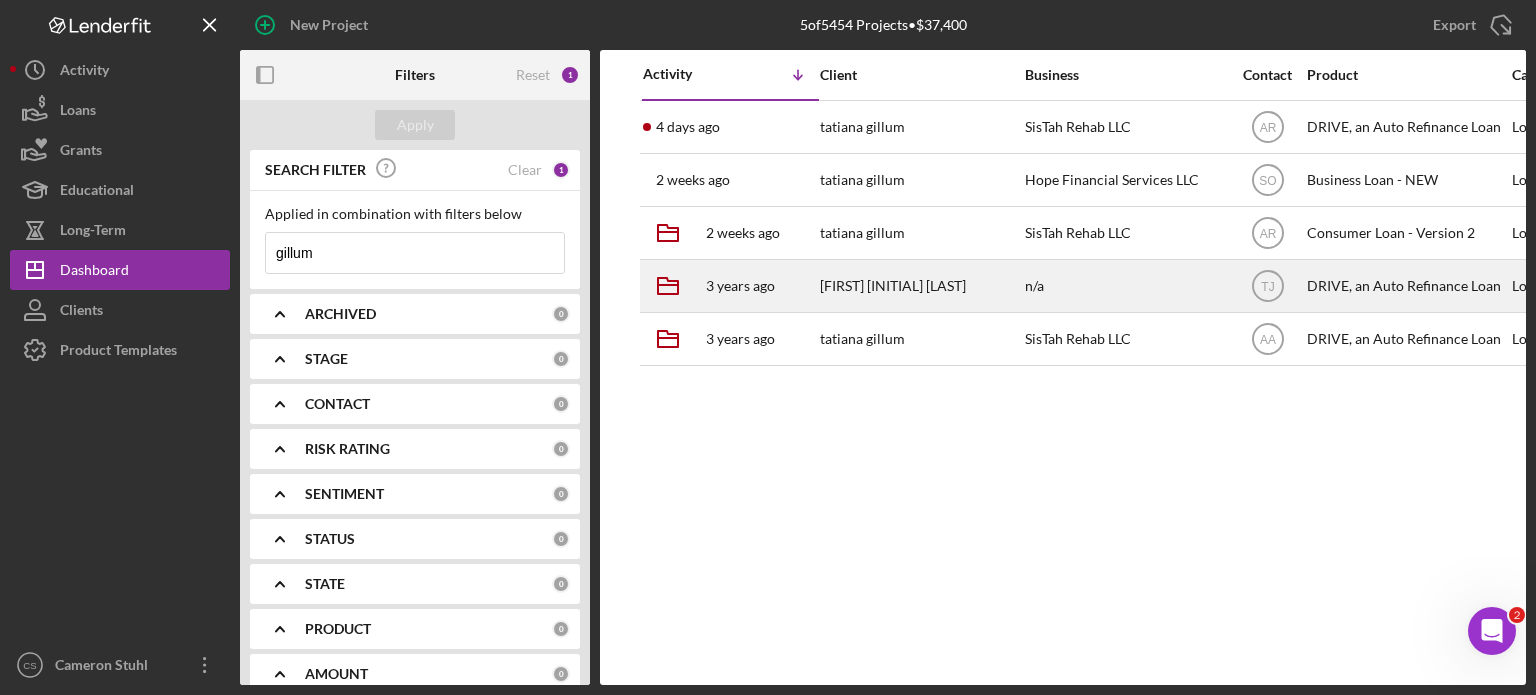 click on "3 years ago" at bounding box center [740, 286] 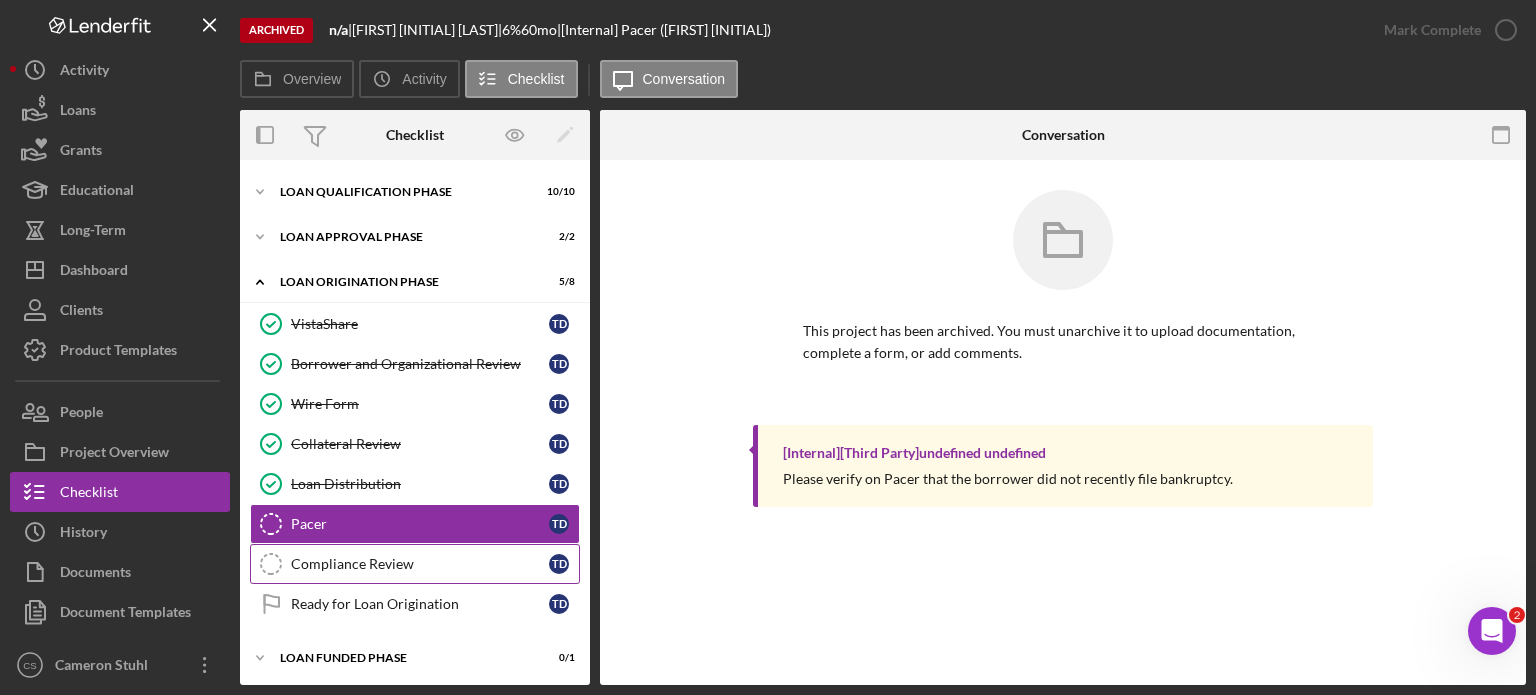 scroll, scrollTop: 0, scrollLeft: 0, axis: both 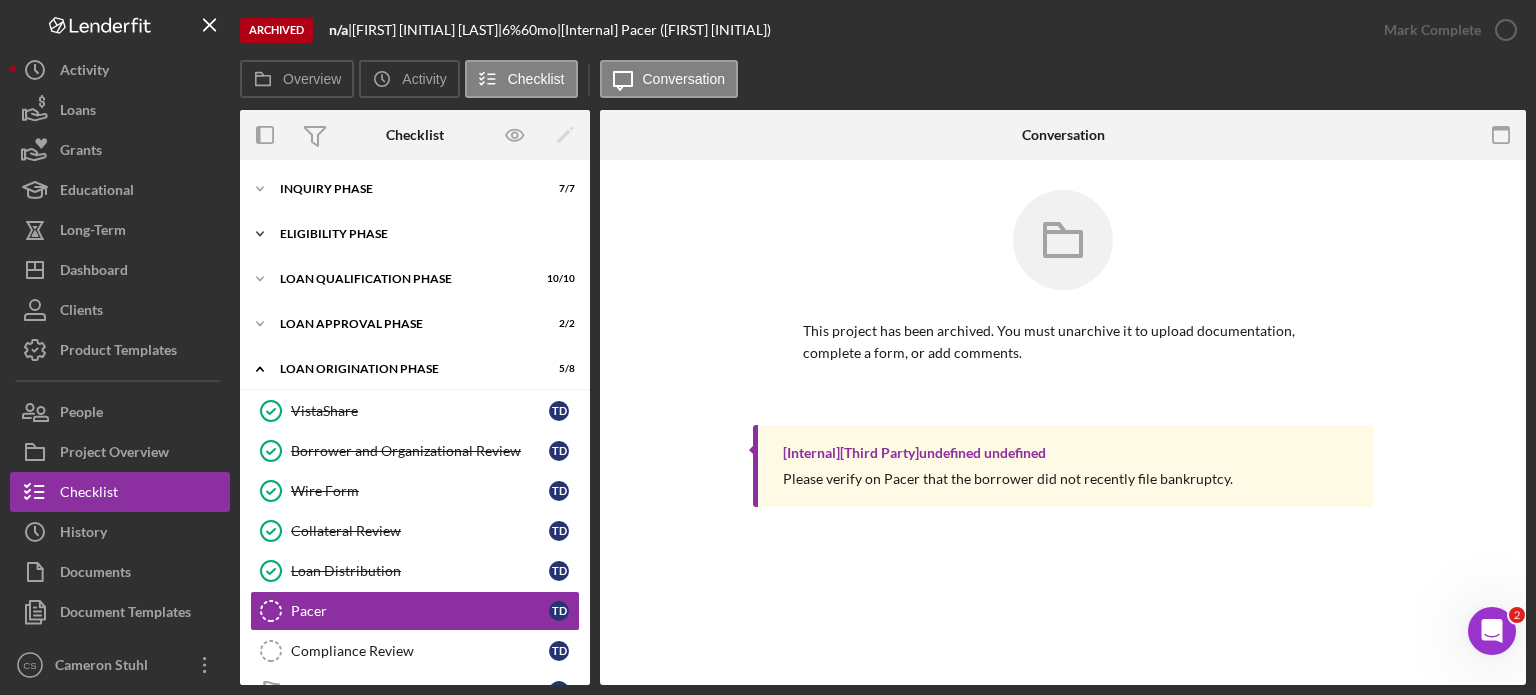 click on "Icon/Expander" 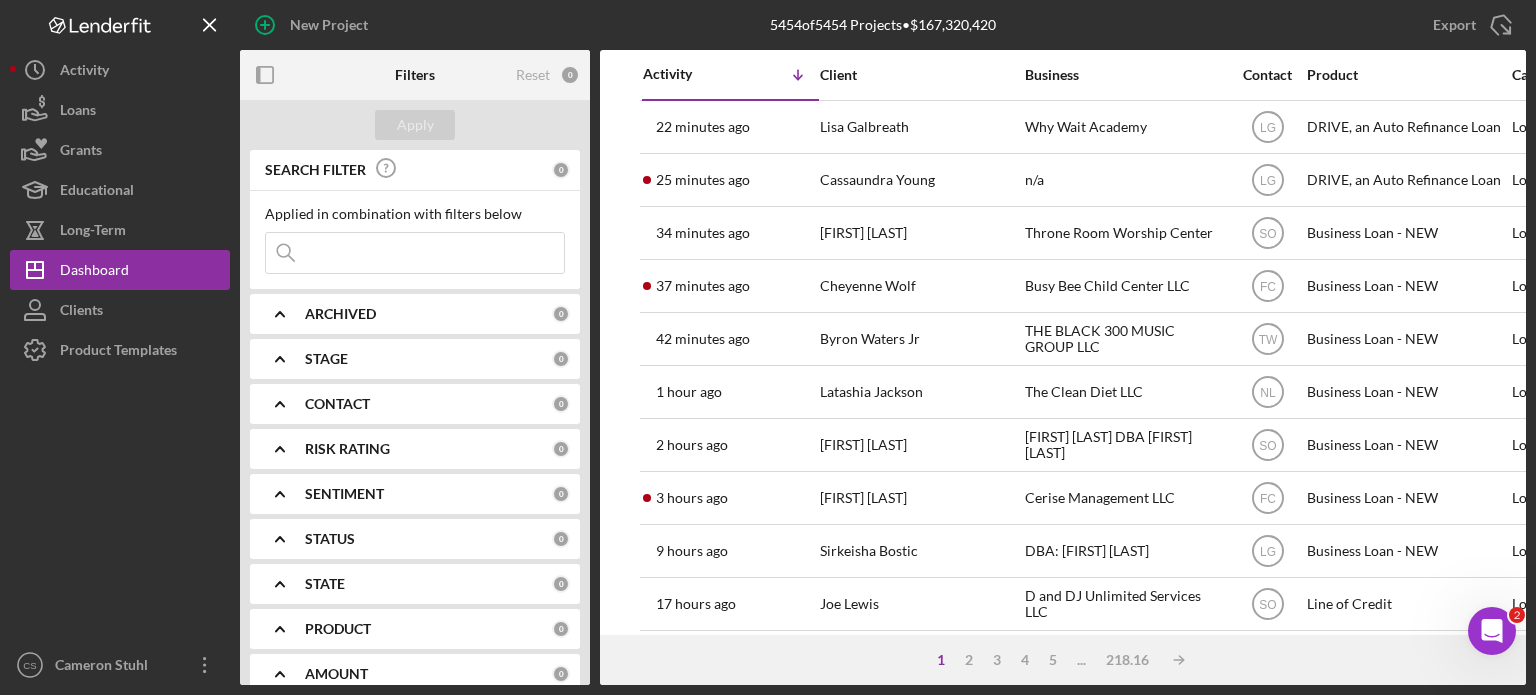 click at bounding box center [415, 253] 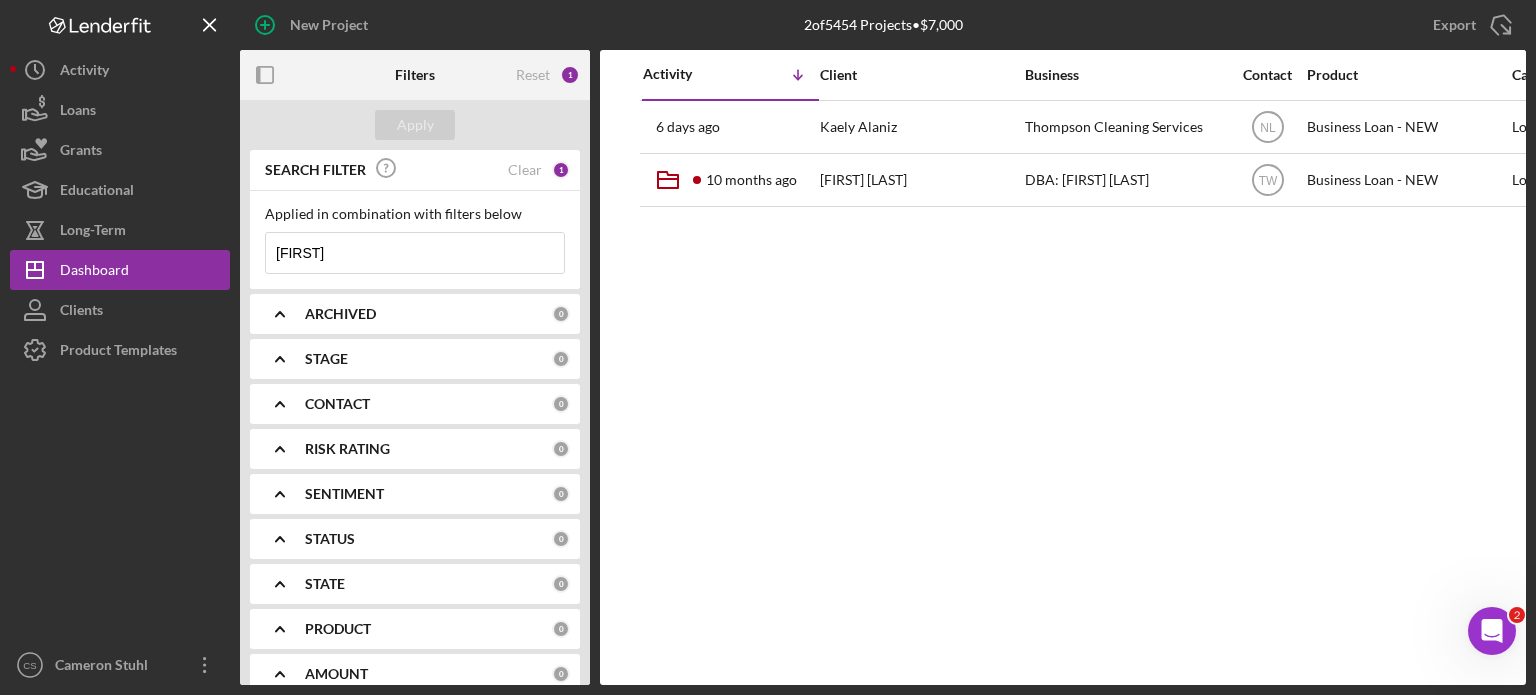 drag, startPoint x: 306, startPoint y: 253, endPoint x: 267, endPoint y: 251, distance: 39.051247 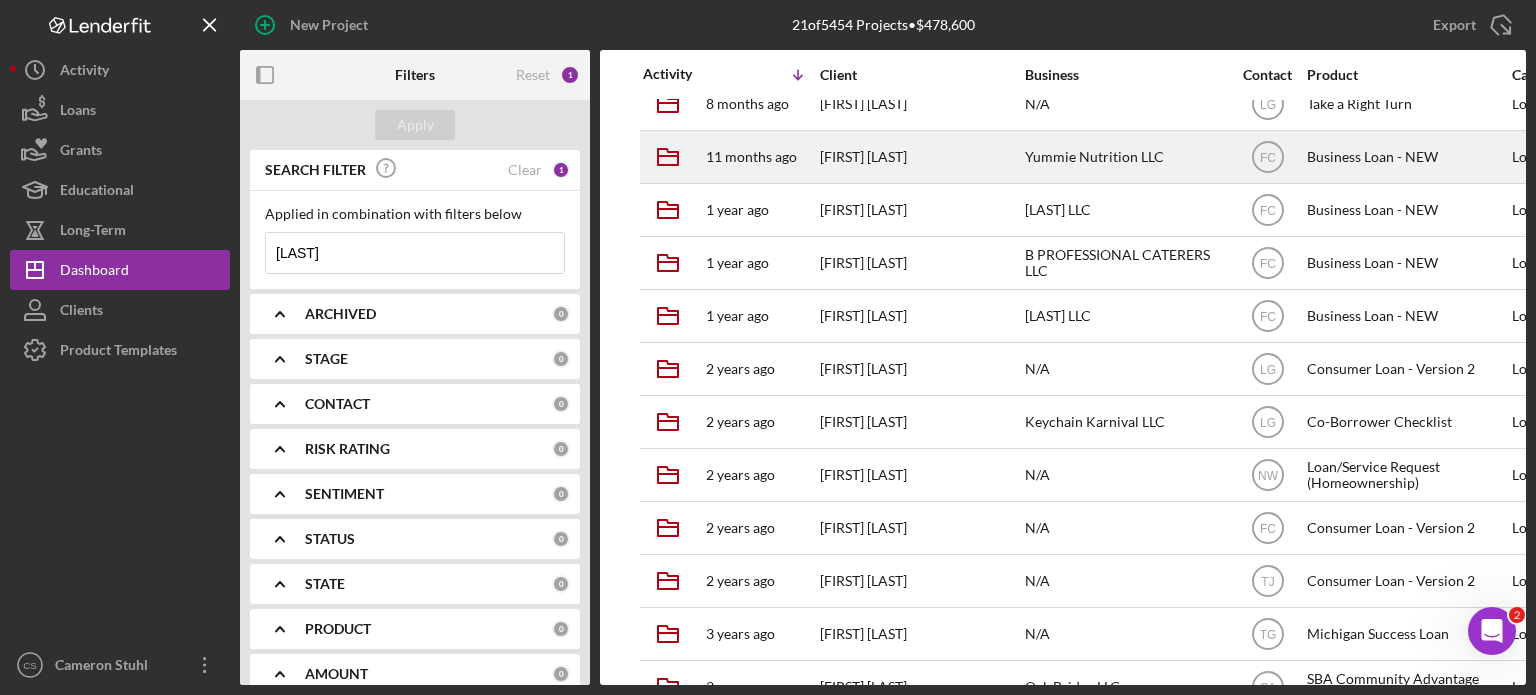 scroll, scrollTop: 200, scrollLeft: 0, axis: vertical 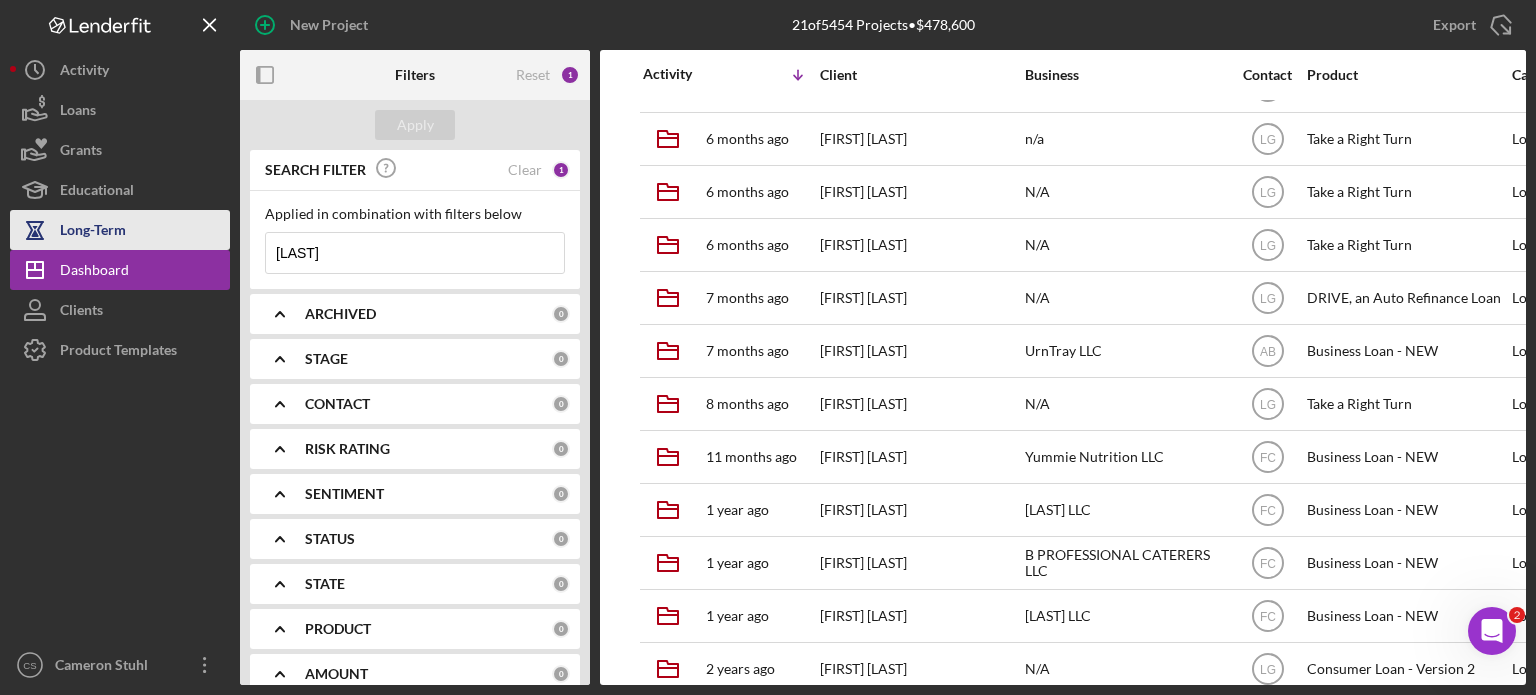 drag, startPoint x: 390, startPoint y: 258, endPoint x: 200, endPoint y: 241, distance: 190.759 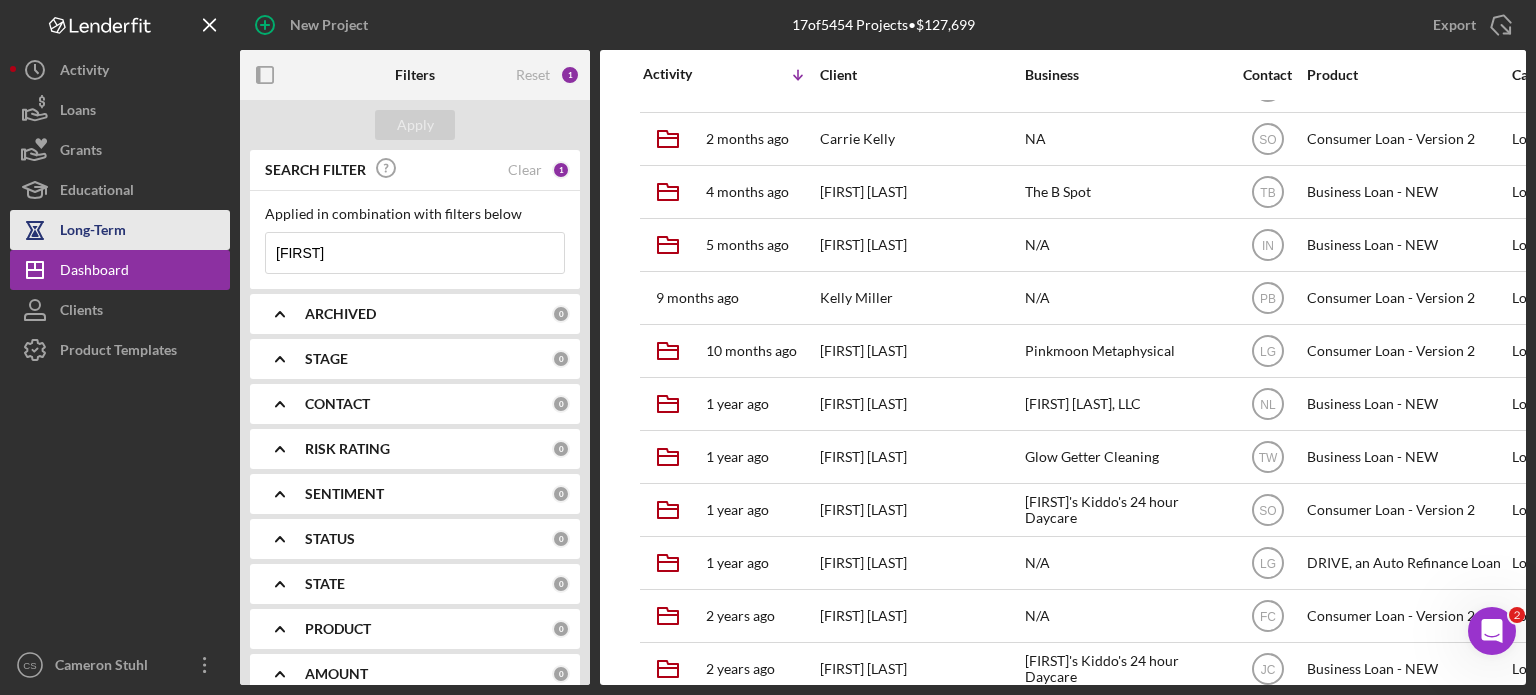 drag, startPoint x: 383, startPoint y: 262, endPoint x: 192, endPoint y: 215, distance: 196.69774 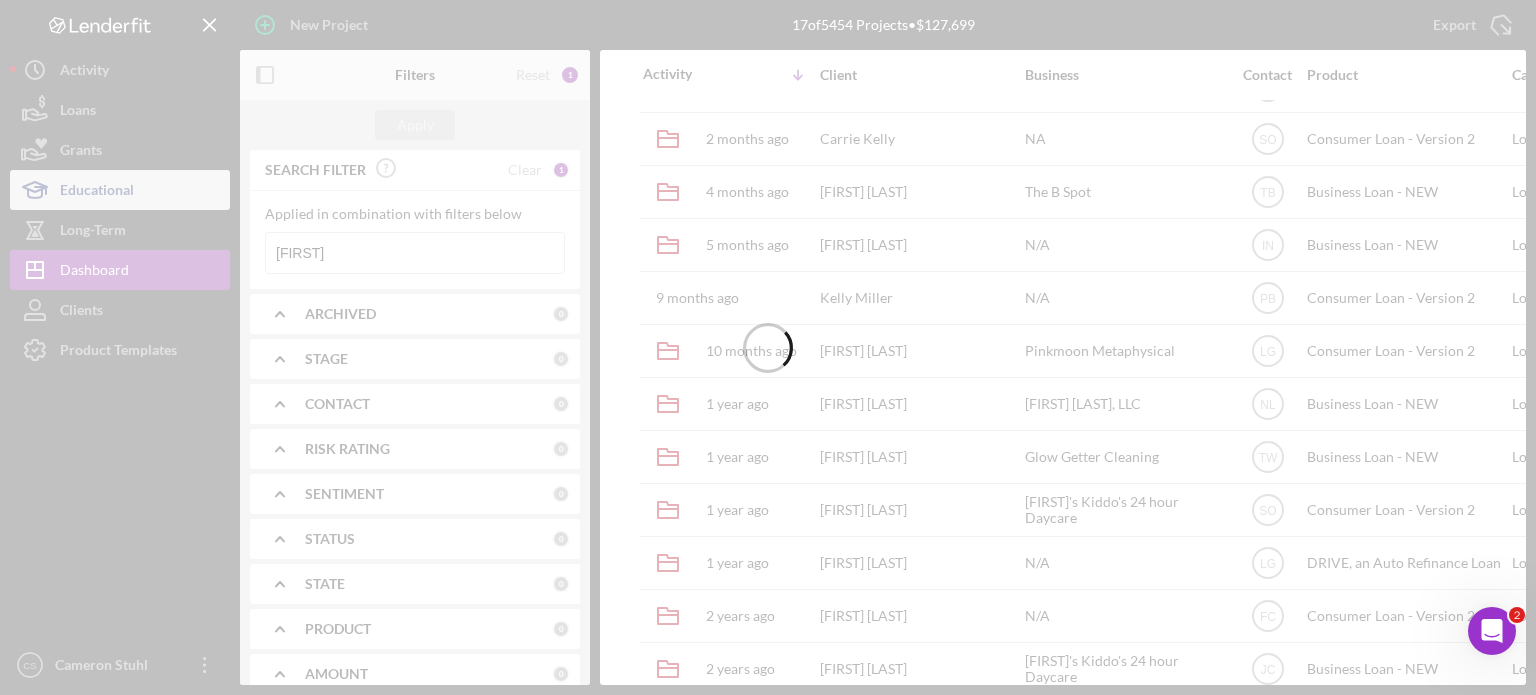 scroll, scrollTop: 0, scrollLeft: 0, axis: both 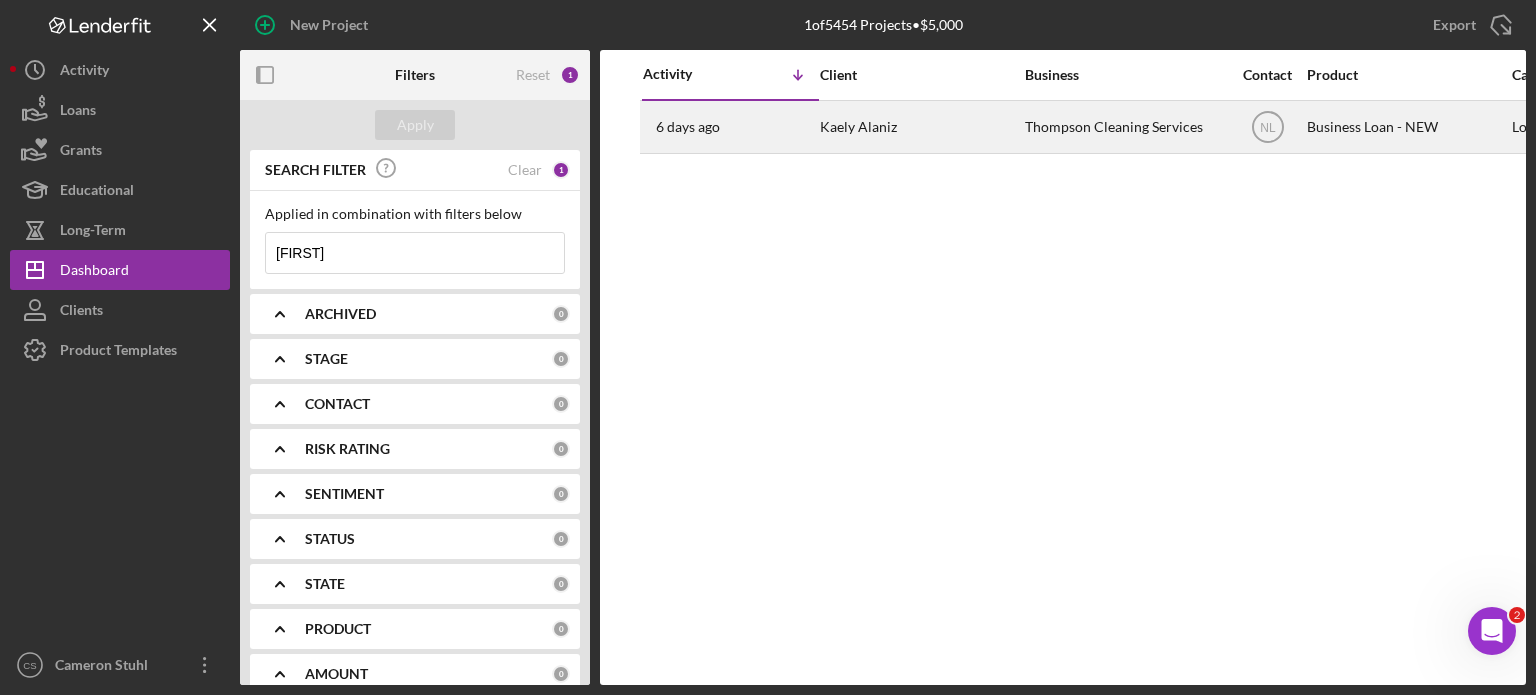 type on "[FIRST]" 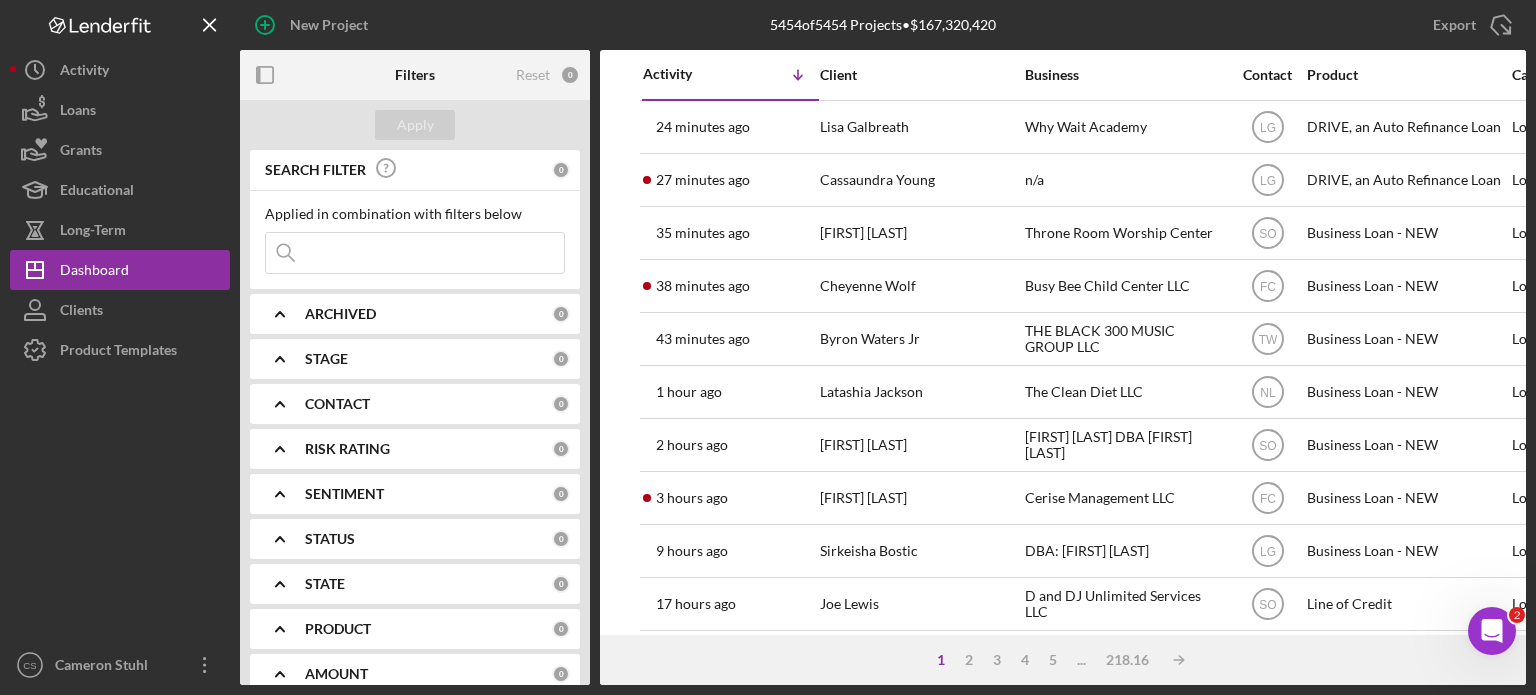 click at bounding box center [415, 253] 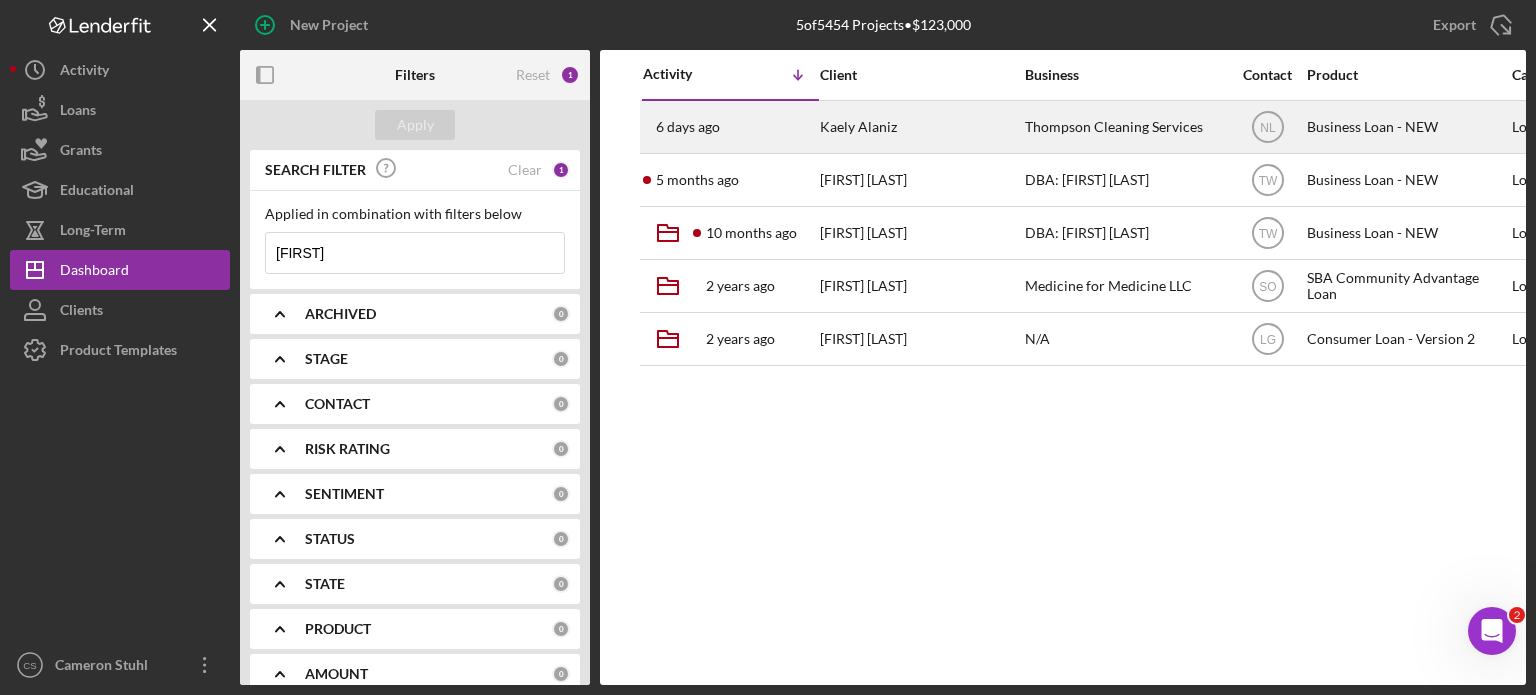 type on "[FIRST]" 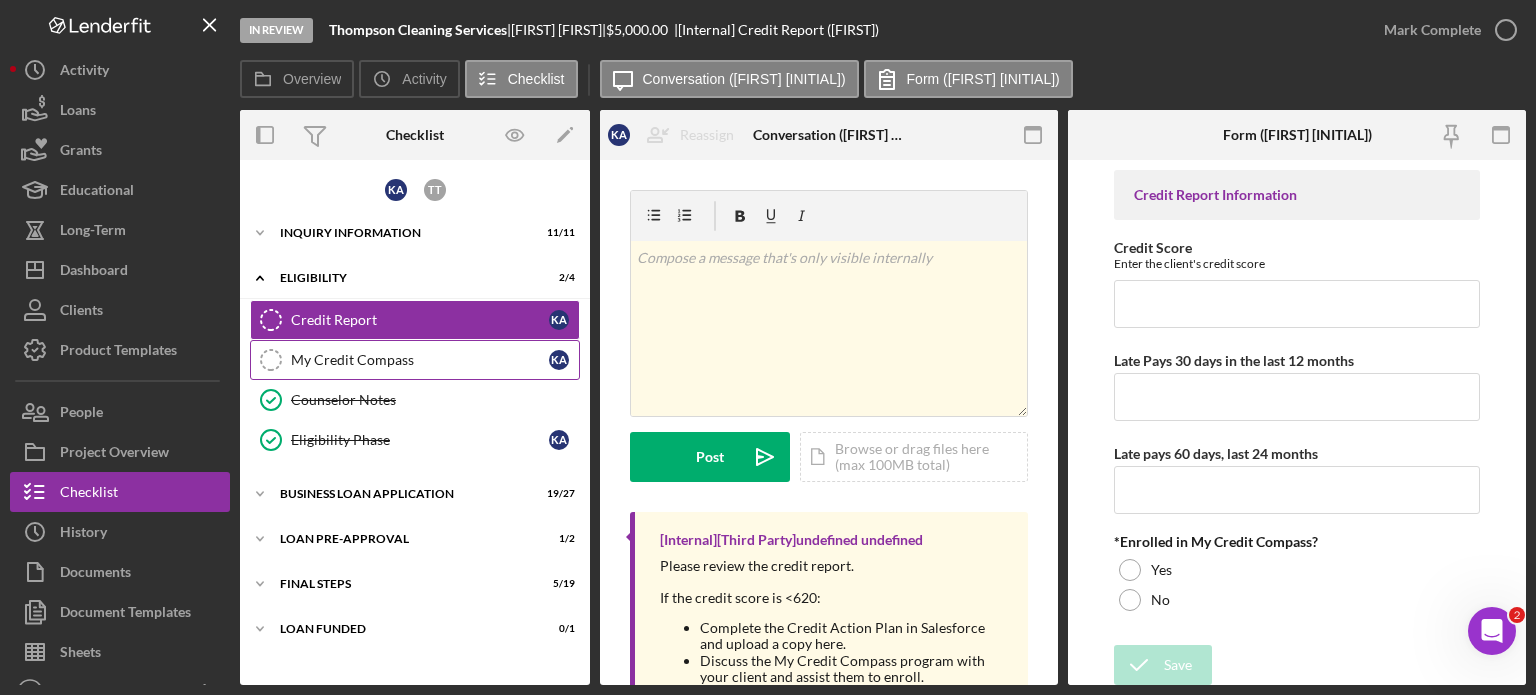 click on "My Credit Compass" at bounding box center [420, 360] 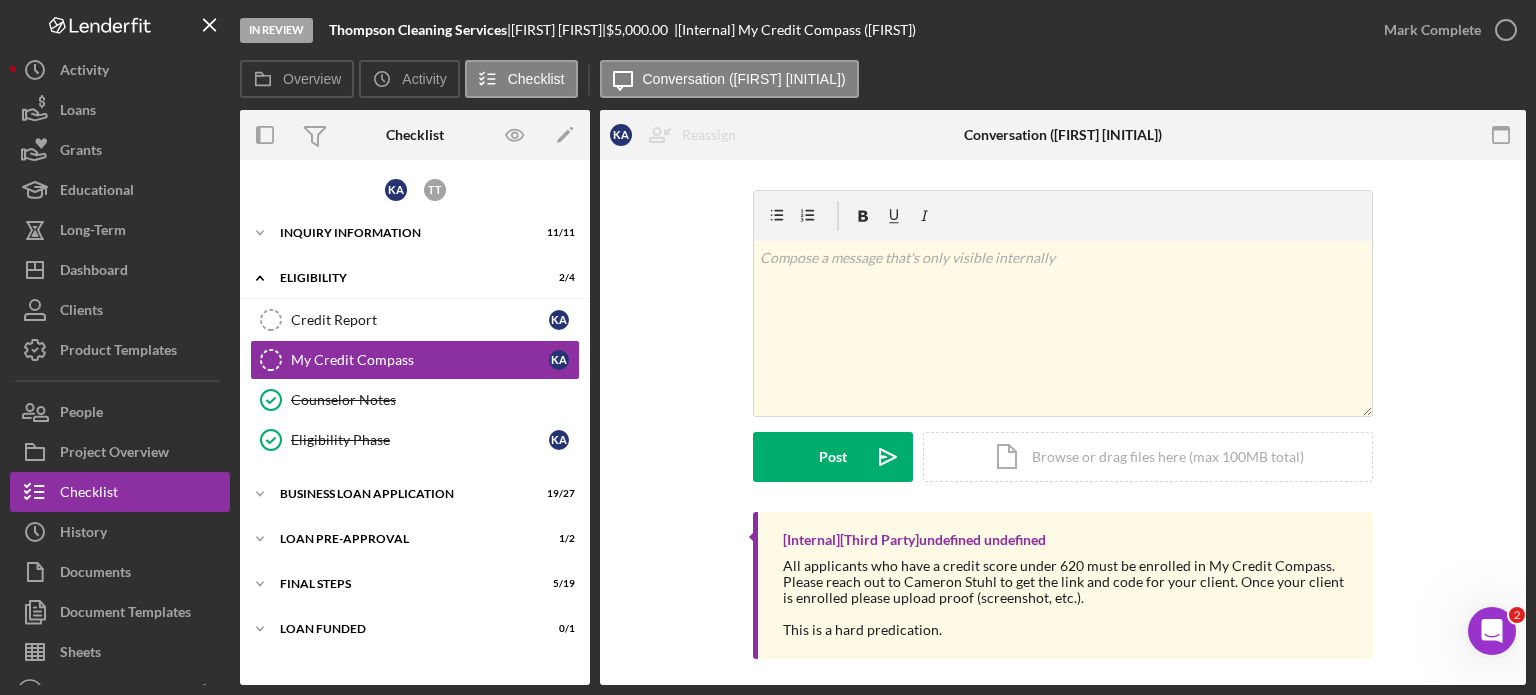 scroll, scrollTop: 12, scrollLeft: 0, axis: vertical 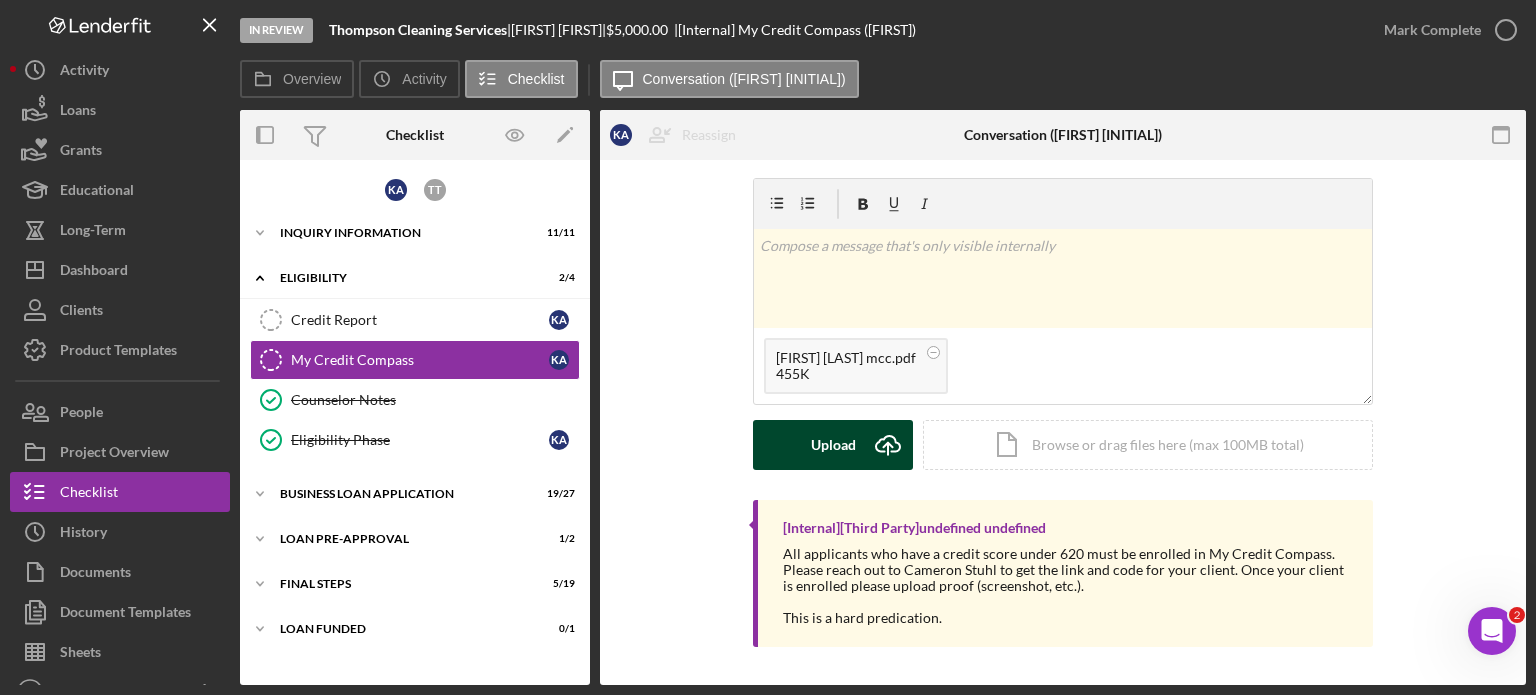 click on "Icon/Upload" 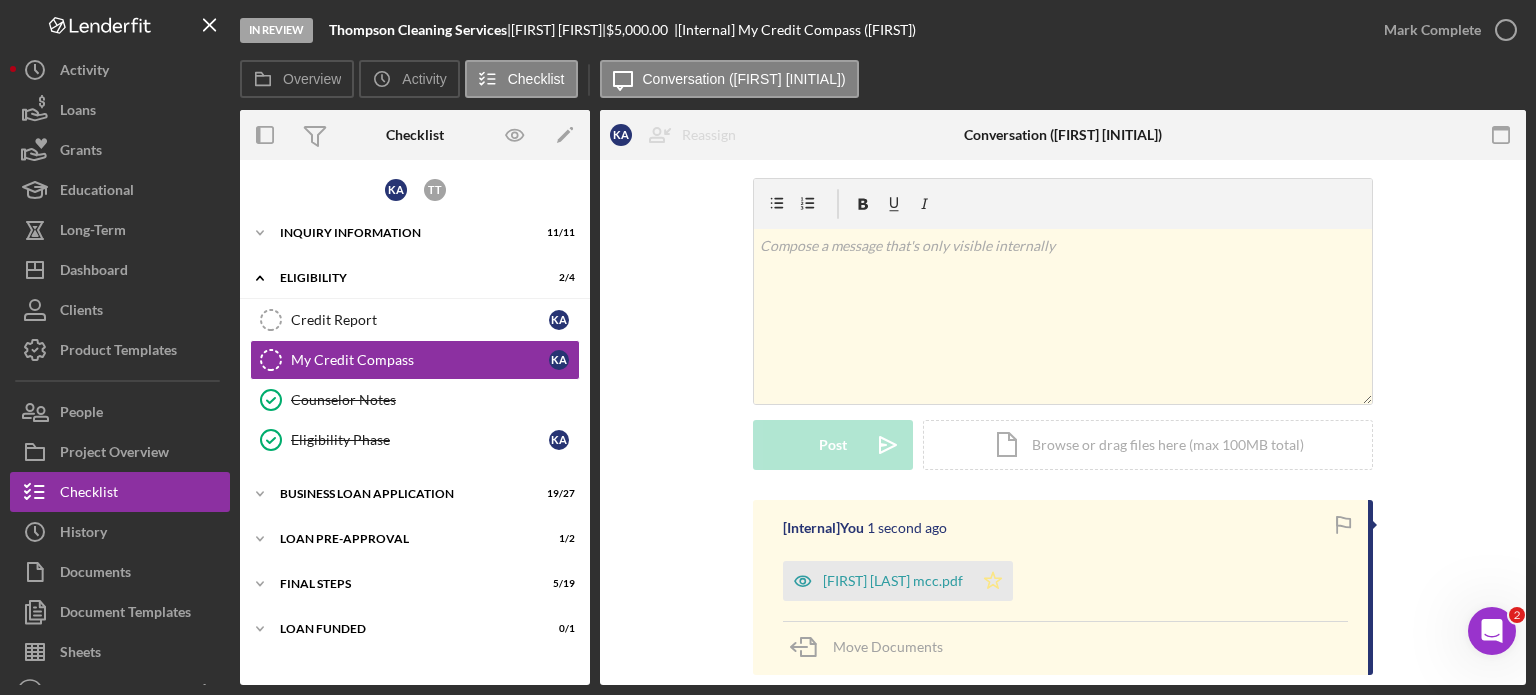 click on "Icon/Star" 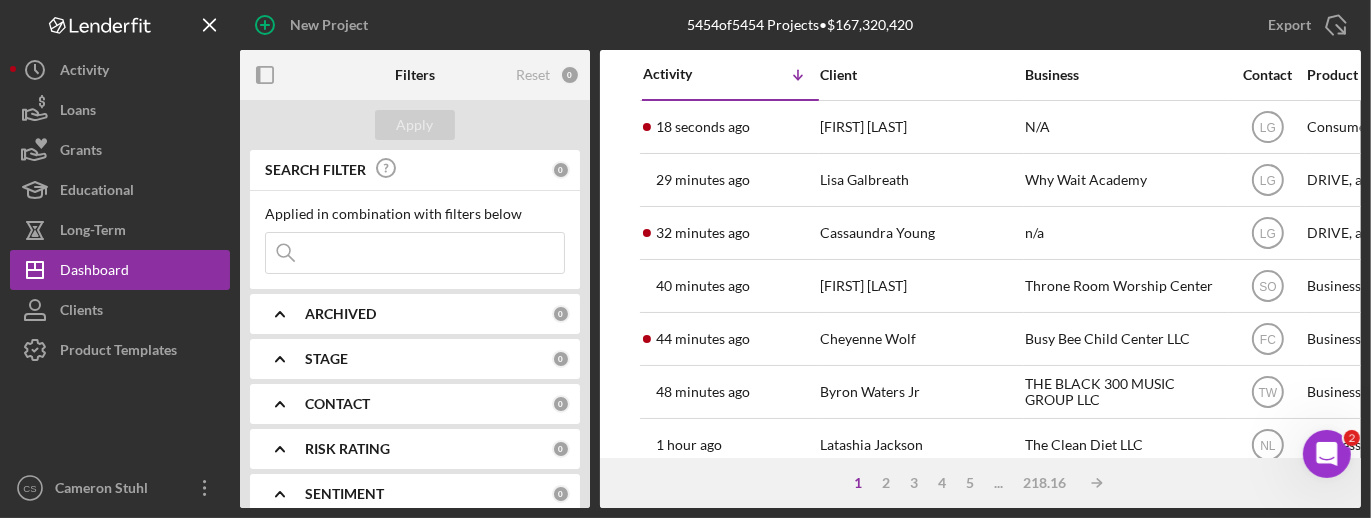 click at bounding box center [415, 253] 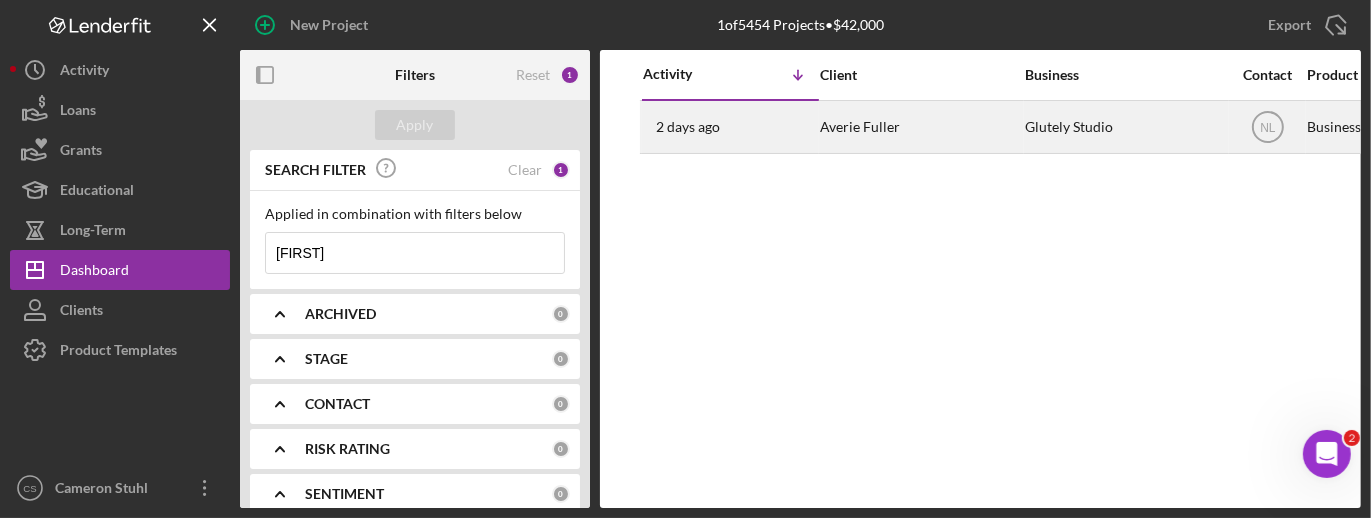 type on "[FIRST]" 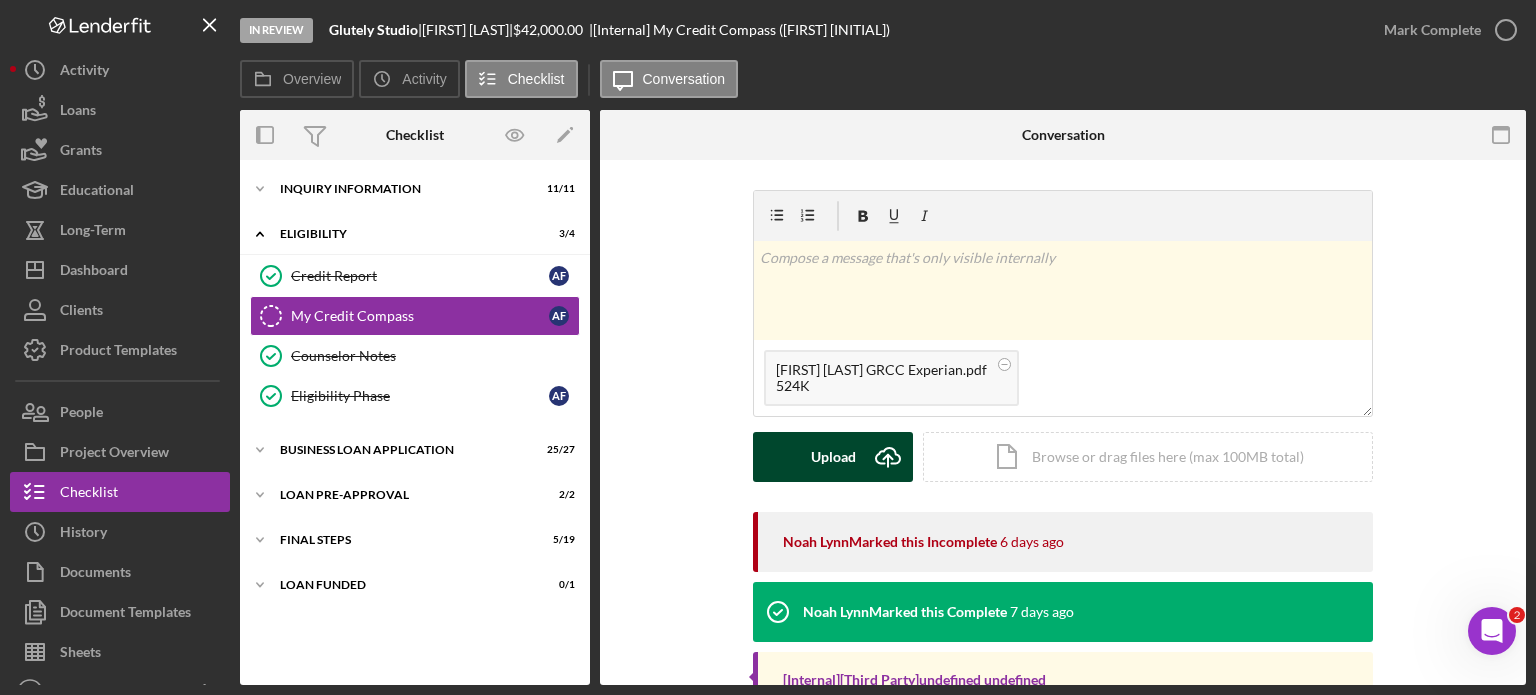 click 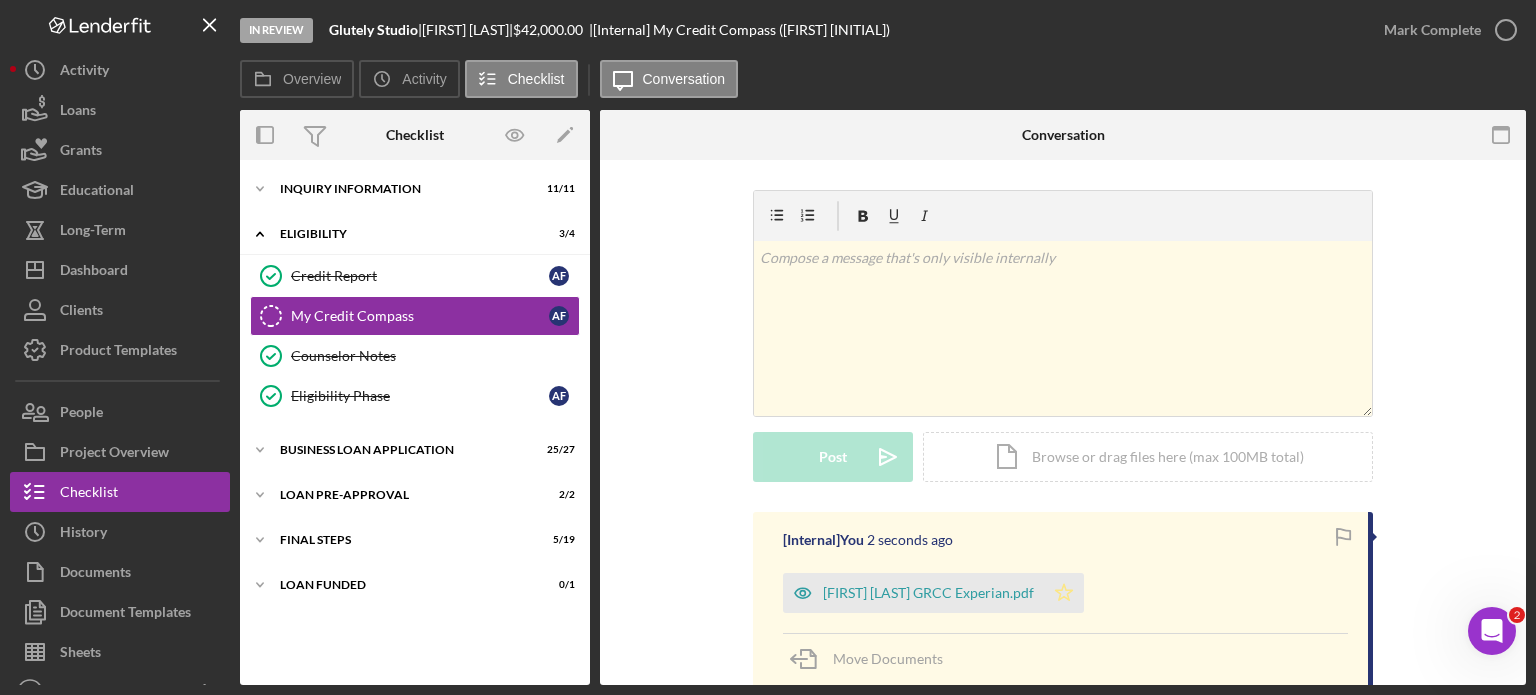 click on "Icon/Star" 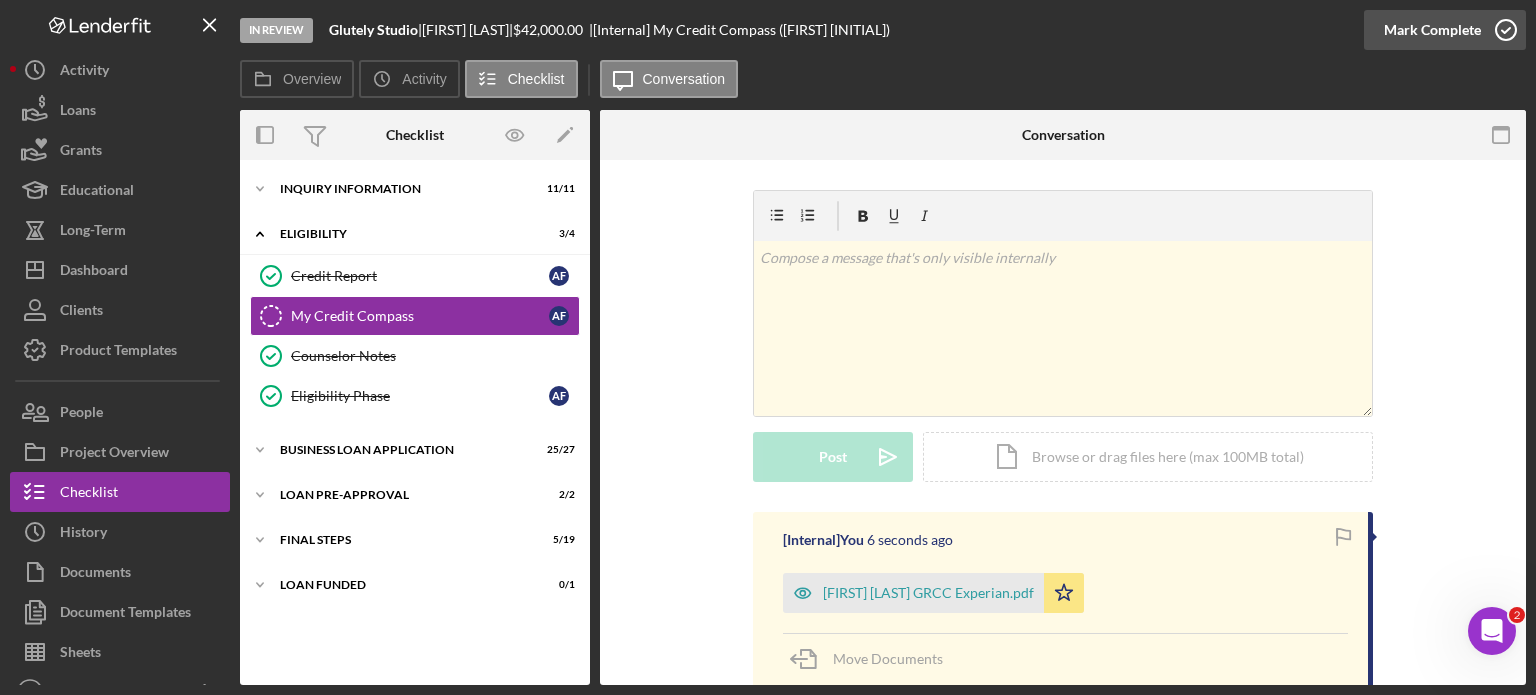 click 